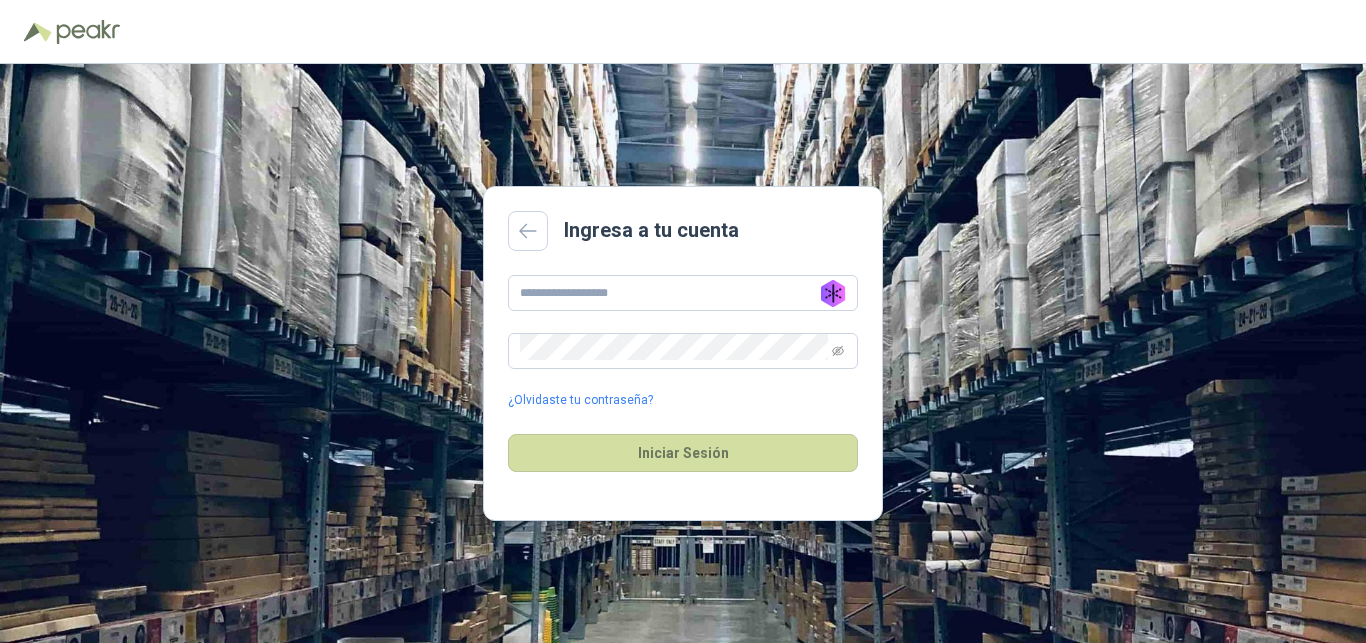 scroll, scrollTop: 0, scrollLeft: 0, axis: both 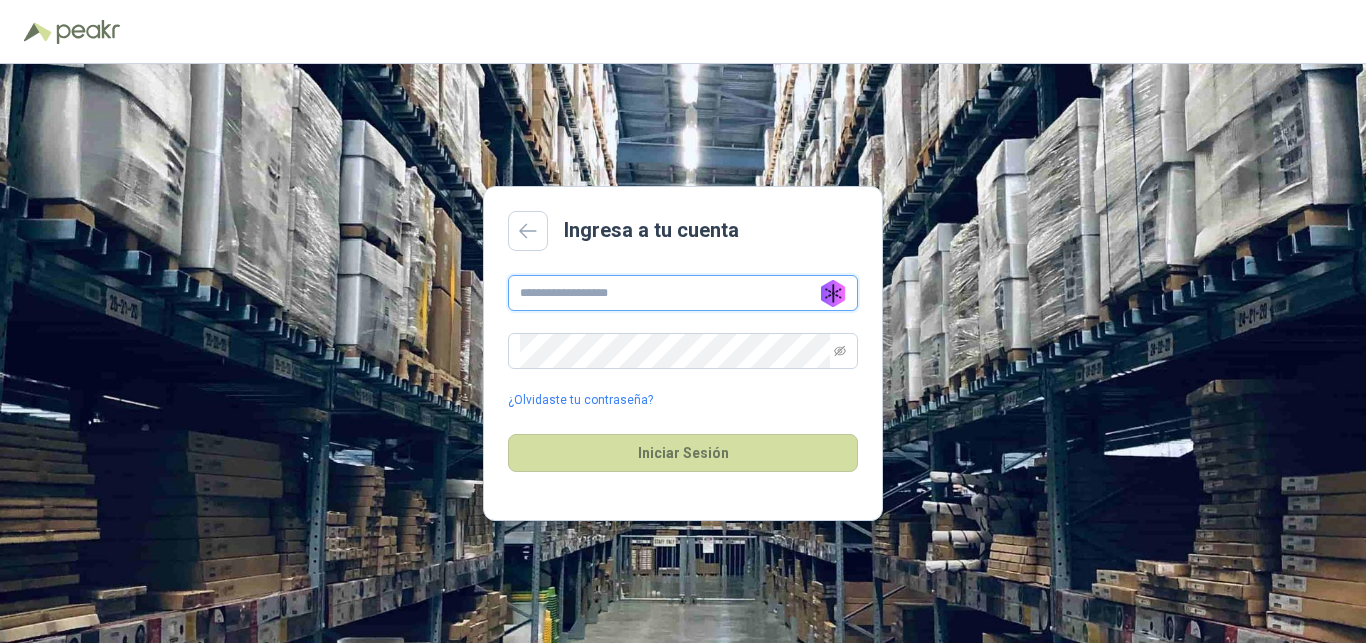 click at bounding box center [683, 293] 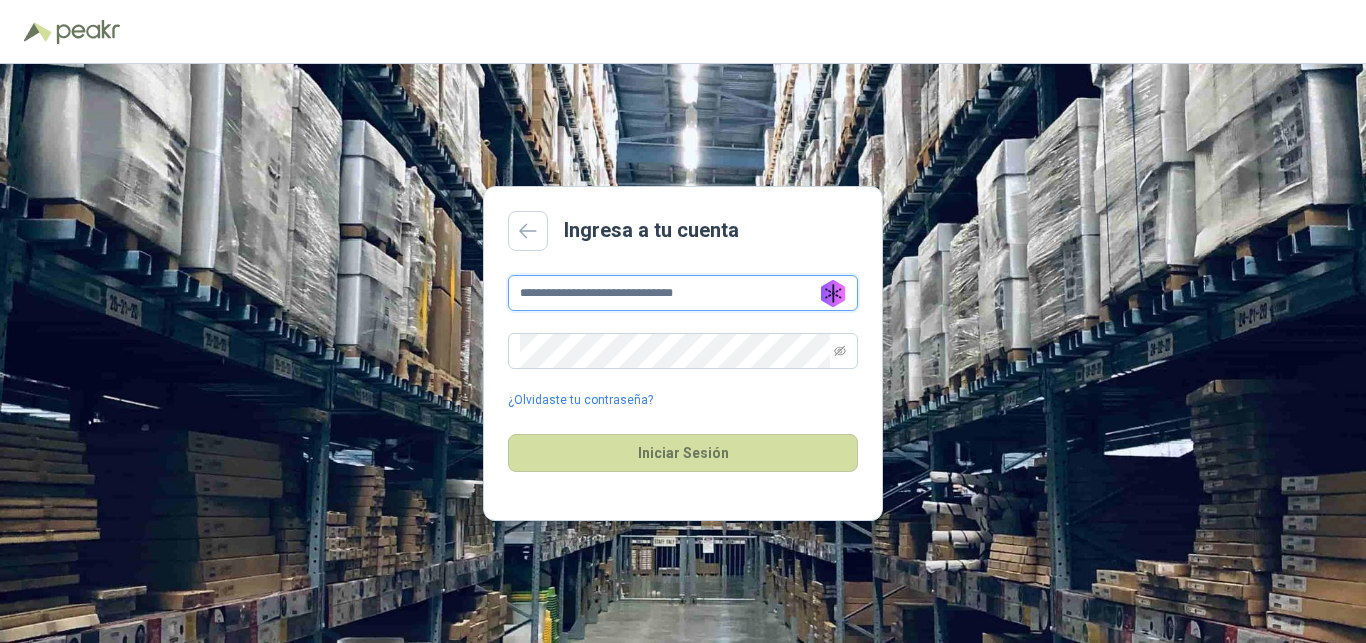 type on "**********" 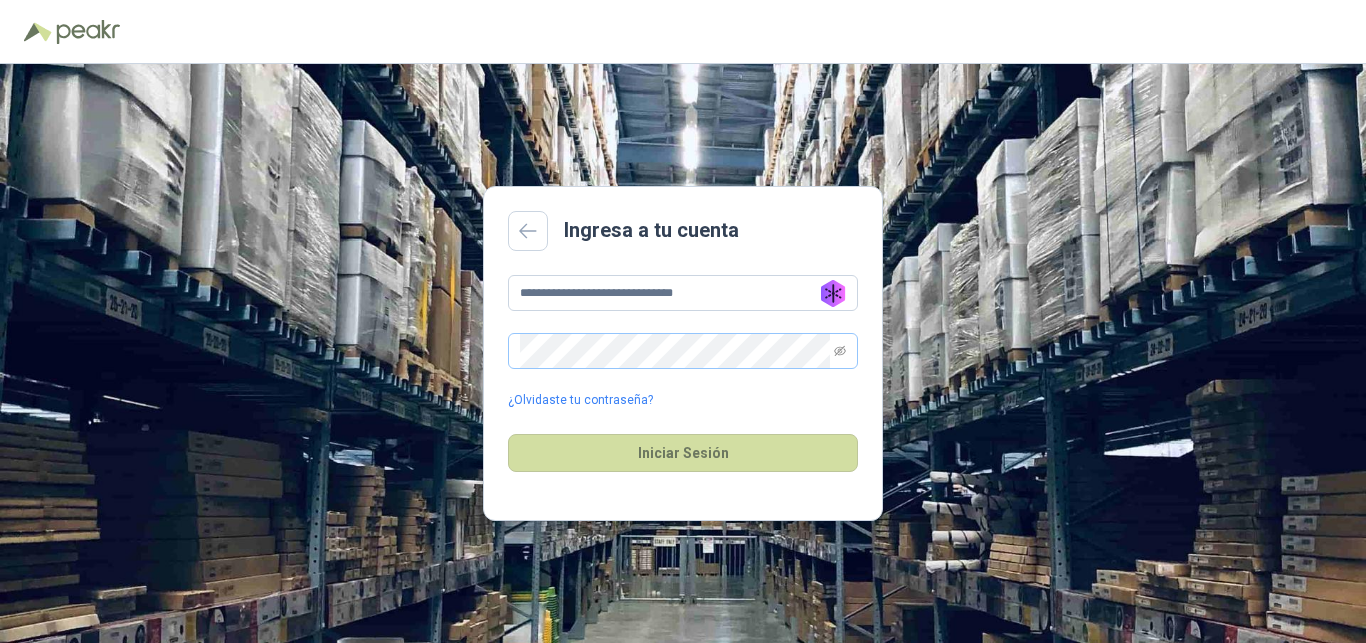 click at bounding box center [683, 351] 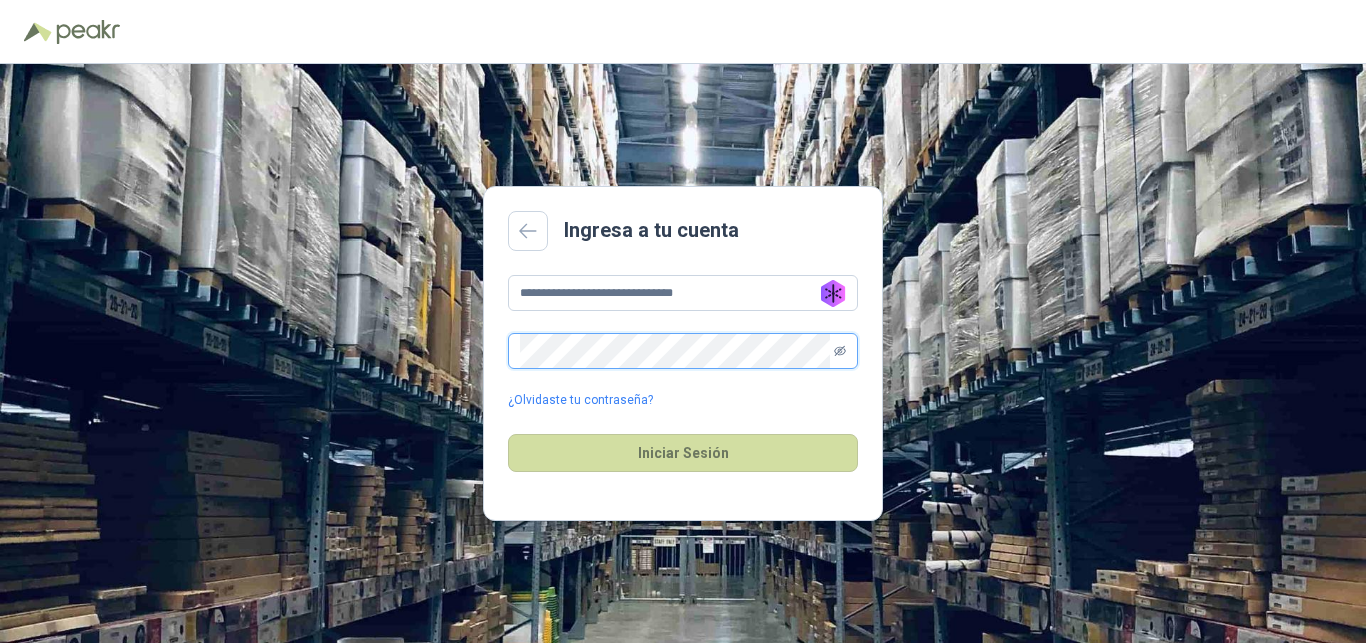 click 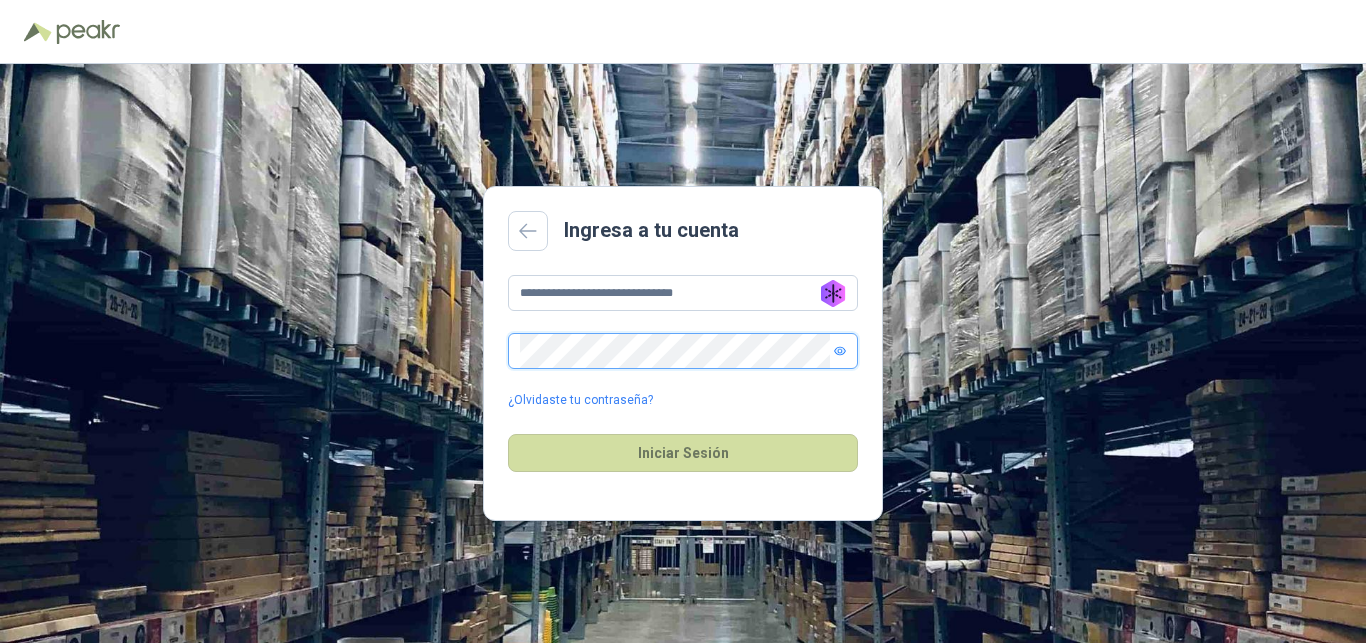 click 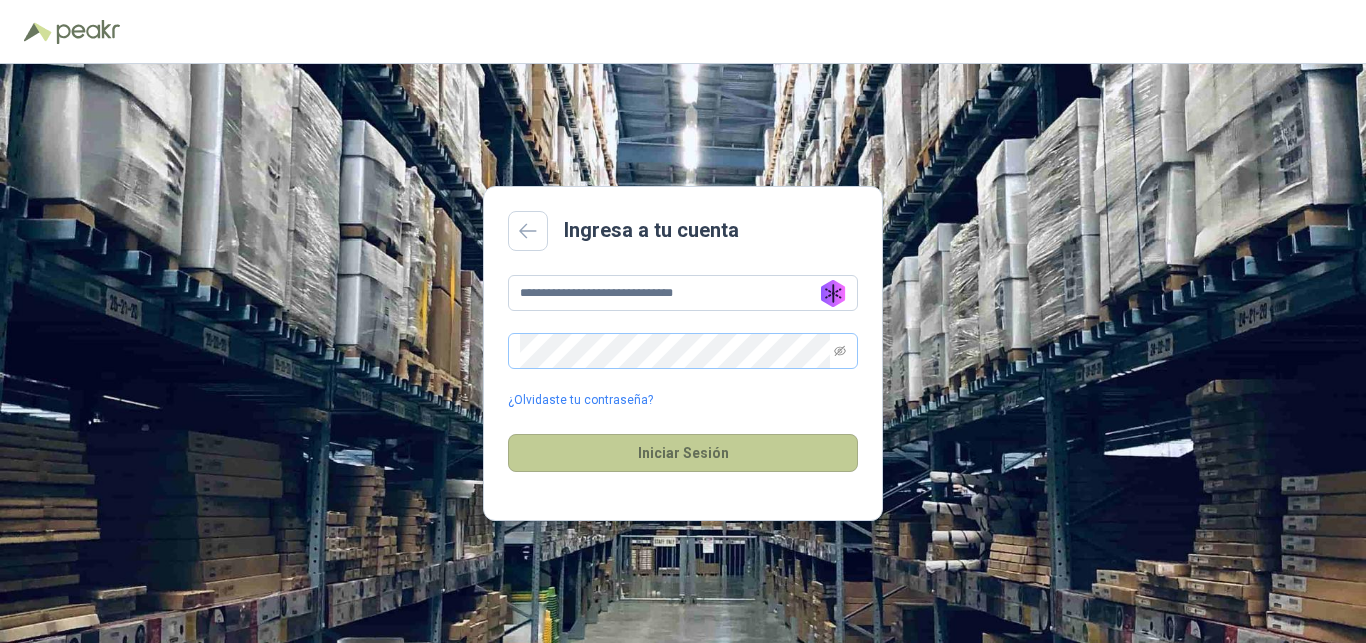 click on "Iniciar Sesión" at bounding box center [683, 453] 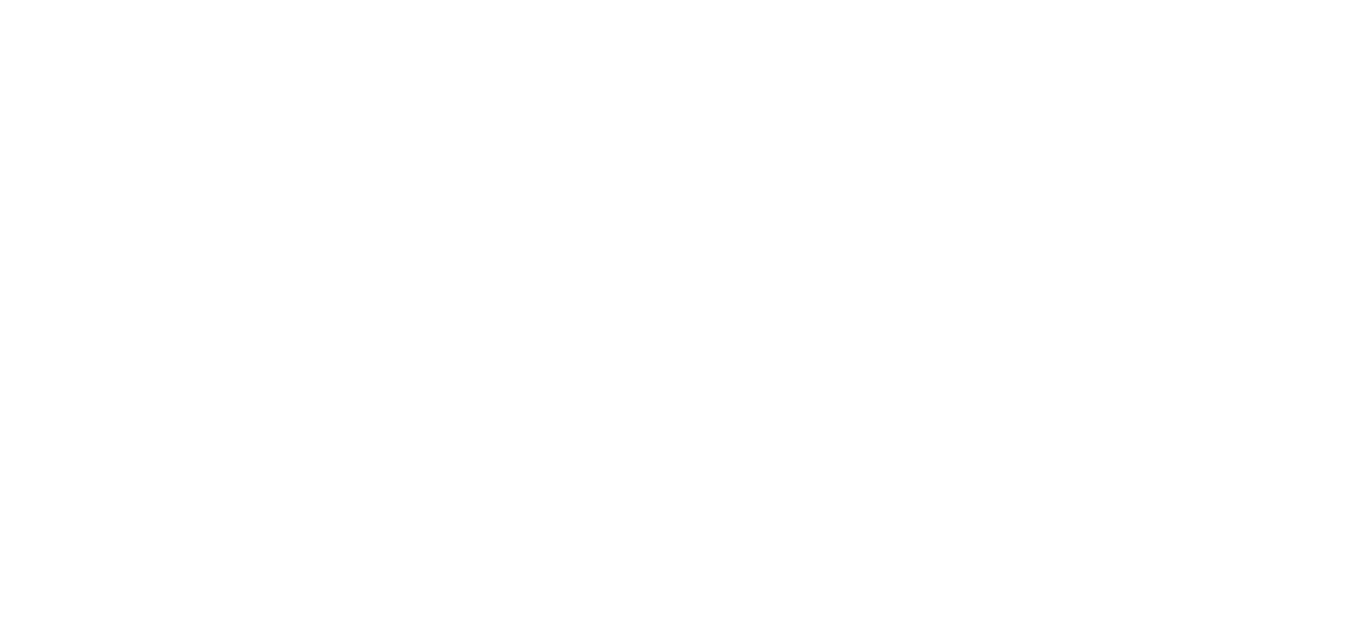scroll, scrollTop: 0, scrollLeft: 0, axis: both 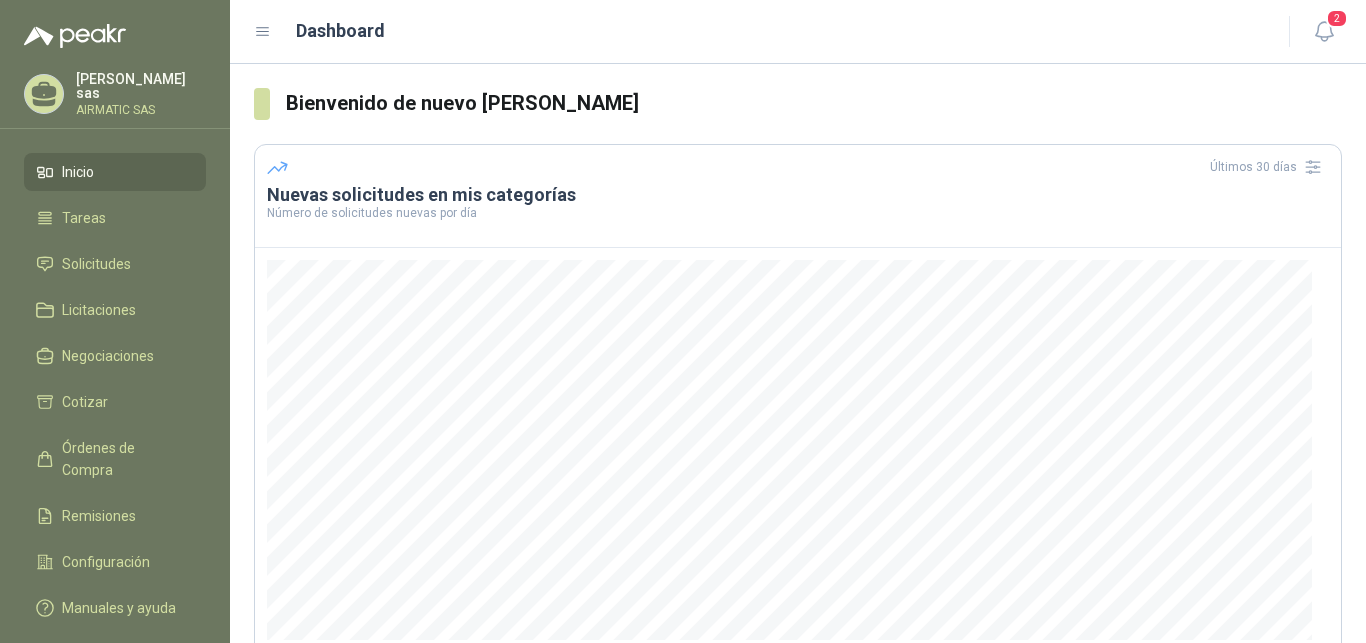 click on "AIRMATIC SAS" at bounding box center (141, 110) 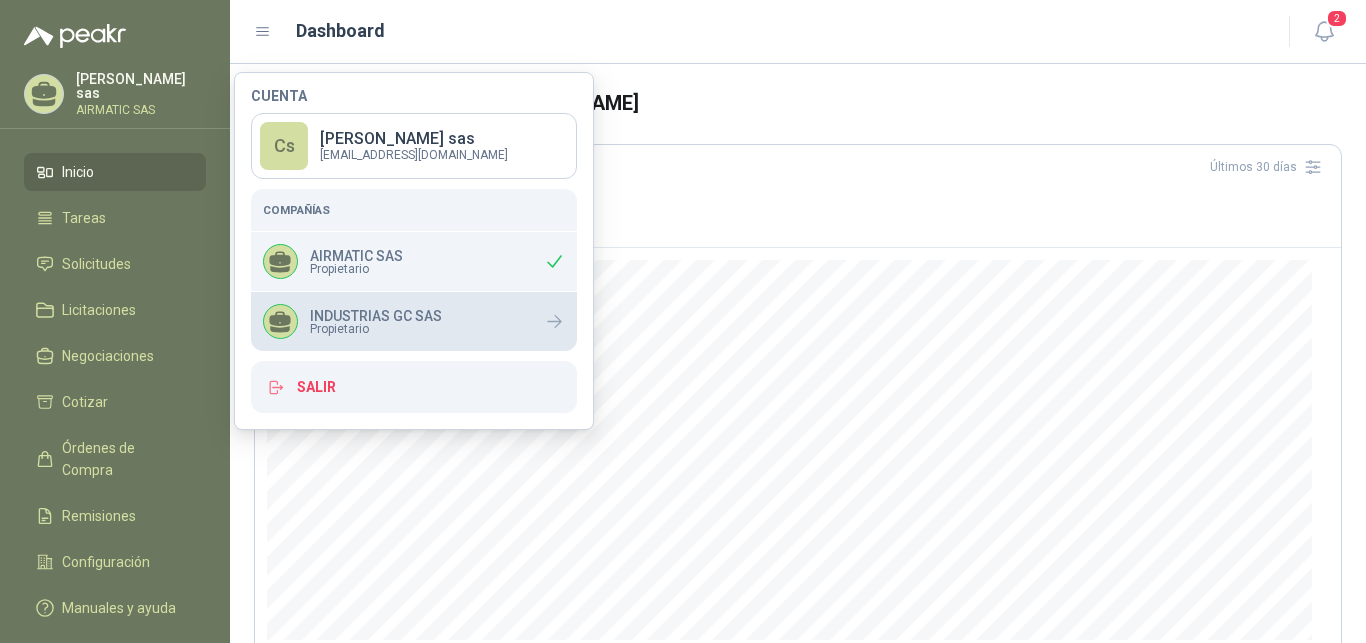 click on "Propietario" at bounding box center (376, 329) 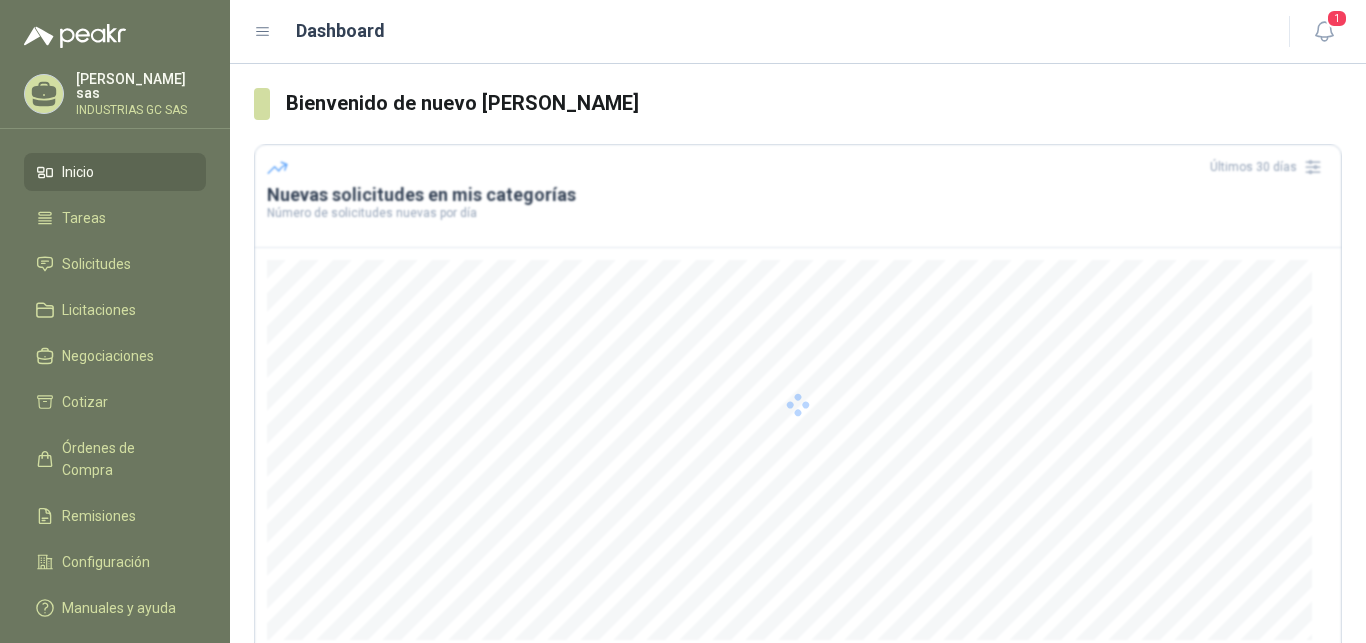 scroll, scrollTop: 0, scrollLeft: 0, axis: both 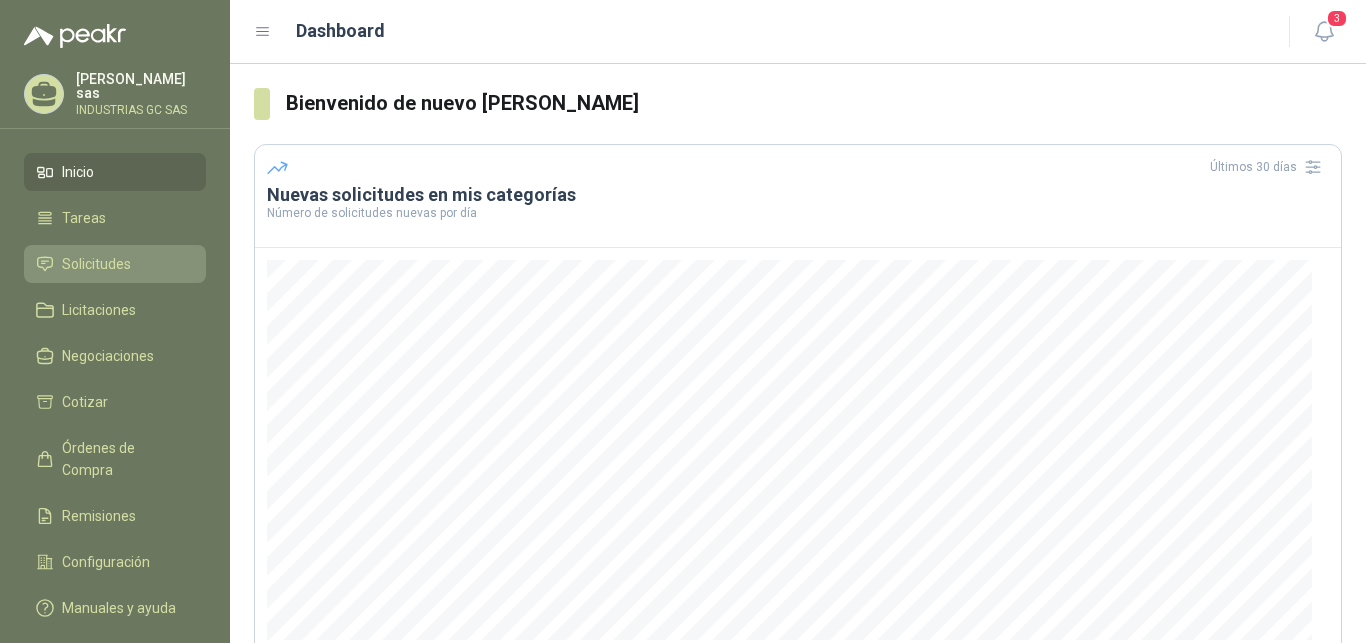 click on "Solicitudes" at bounding box center (96, 264) 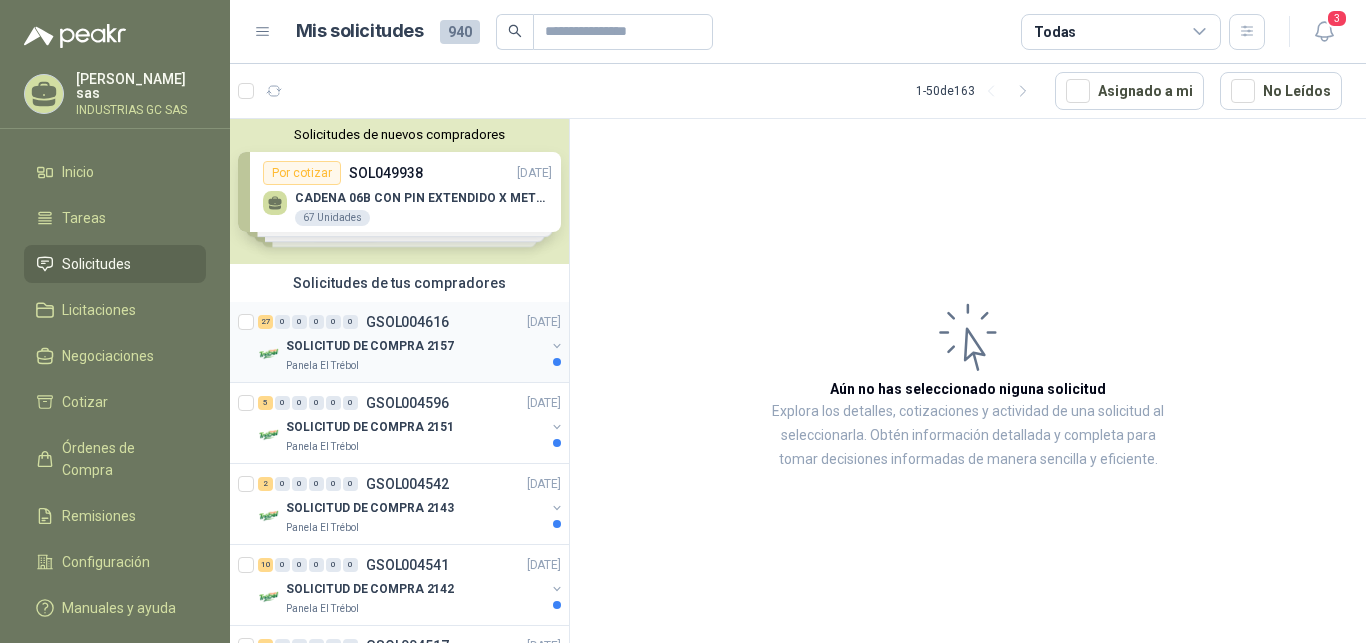click on "SOLICITUD DE COMPRA 2157" at bounding box center (415, 346) 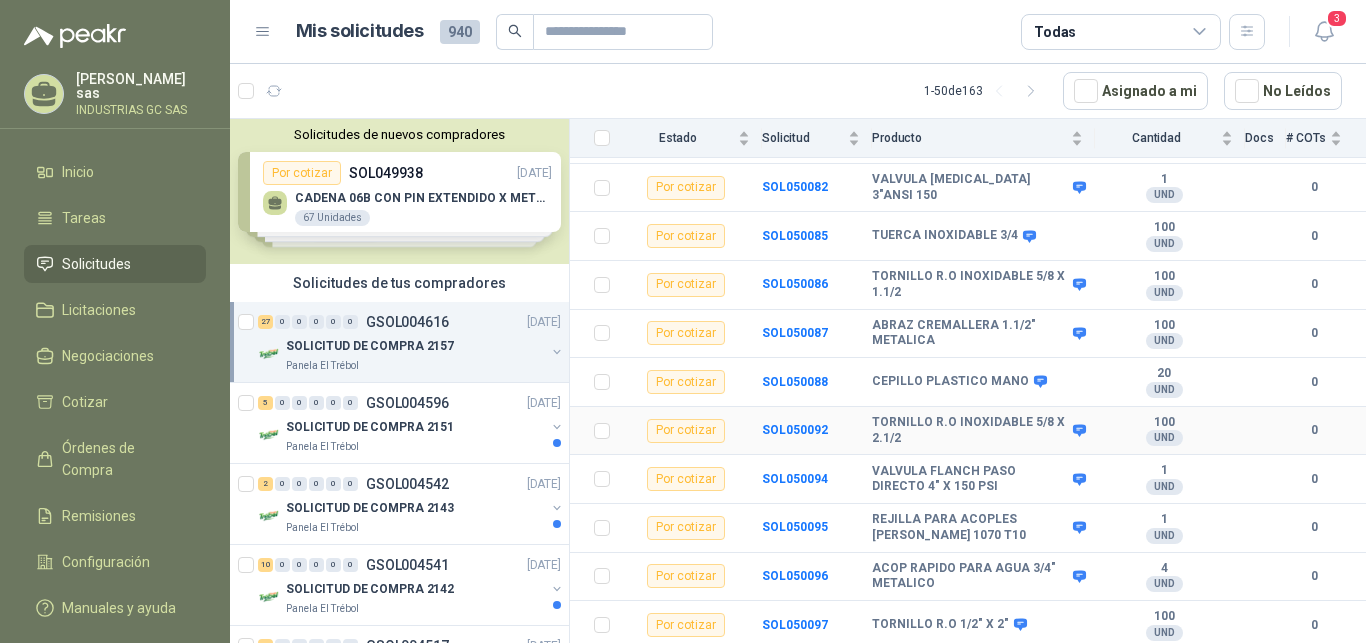 scroll, scrollTop: 1102, scrollLeft: 0, axis: vertical 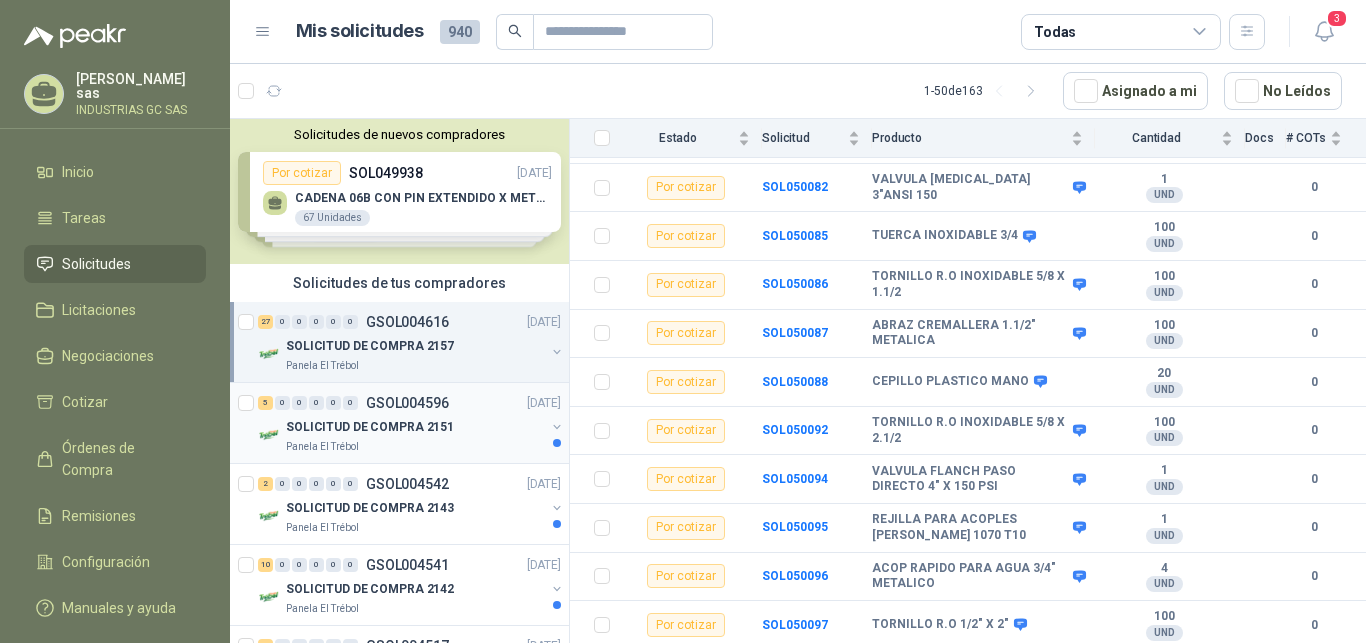 click on "SOLICITUD DE COMPRA 2151" at bounding box center (415, 427) 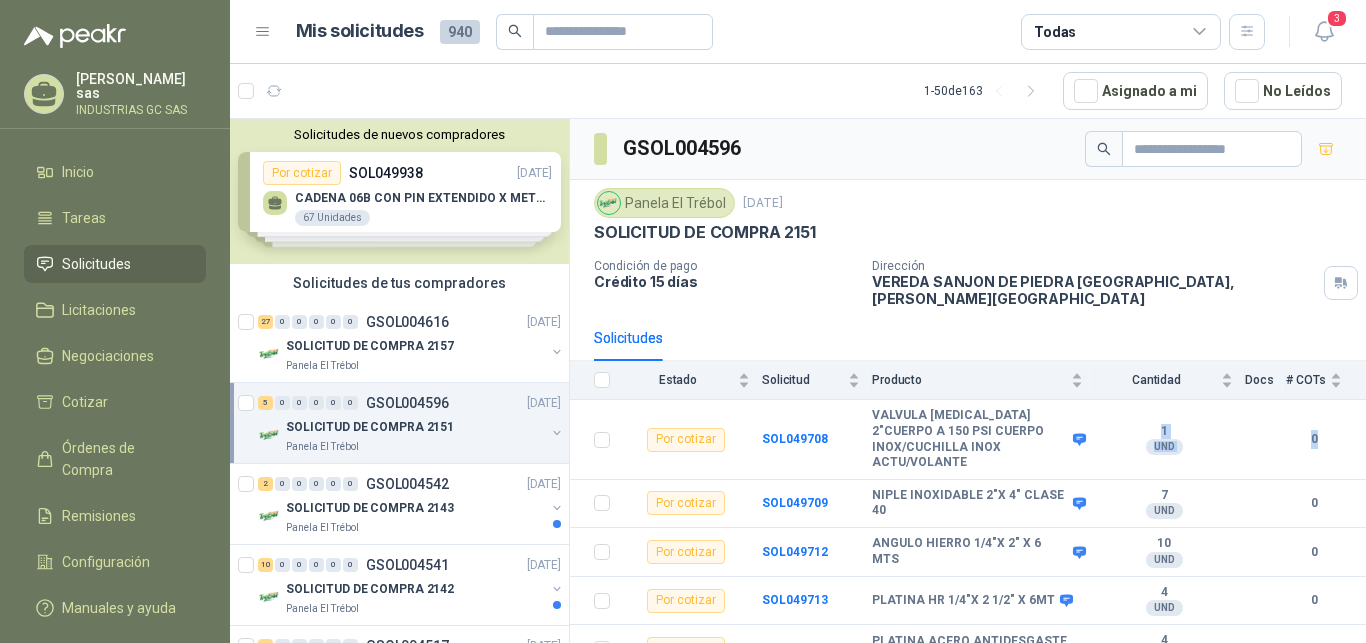 drag, startPoint x: 1361, startPoint y: 288, endPoint x: 1364, endPoint y: 429, distance: 141.0319 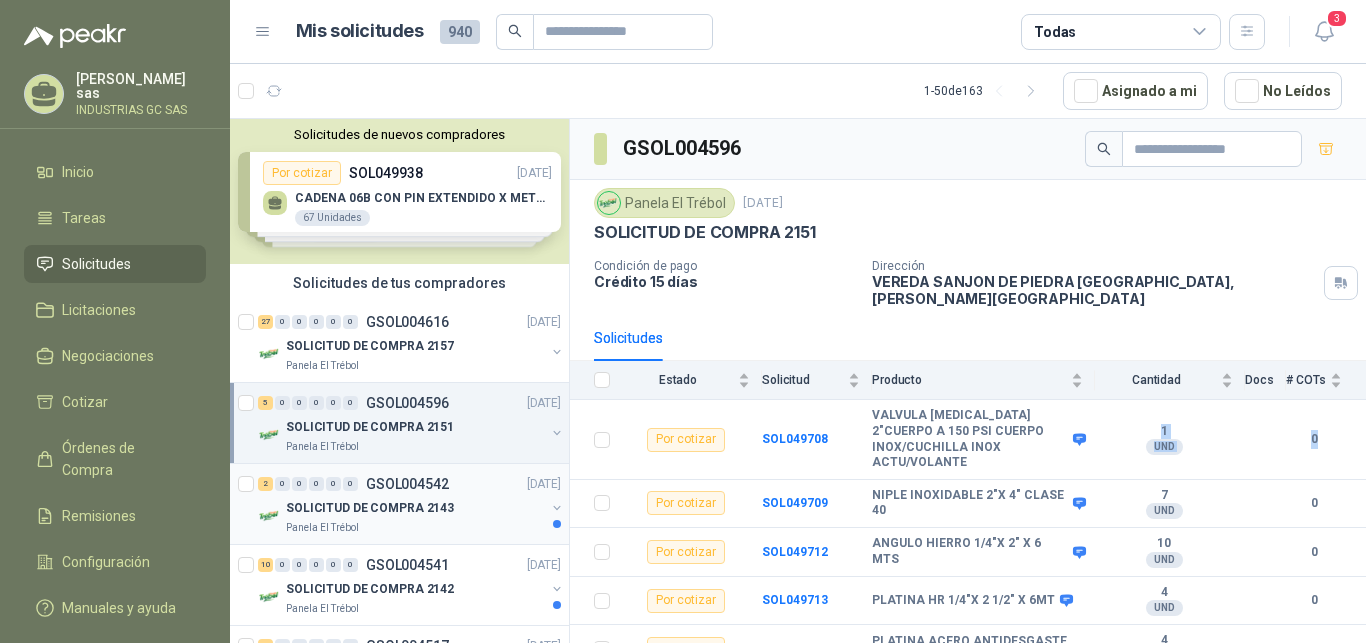 click on "GSOL004542" at bounding box center (407, 484) 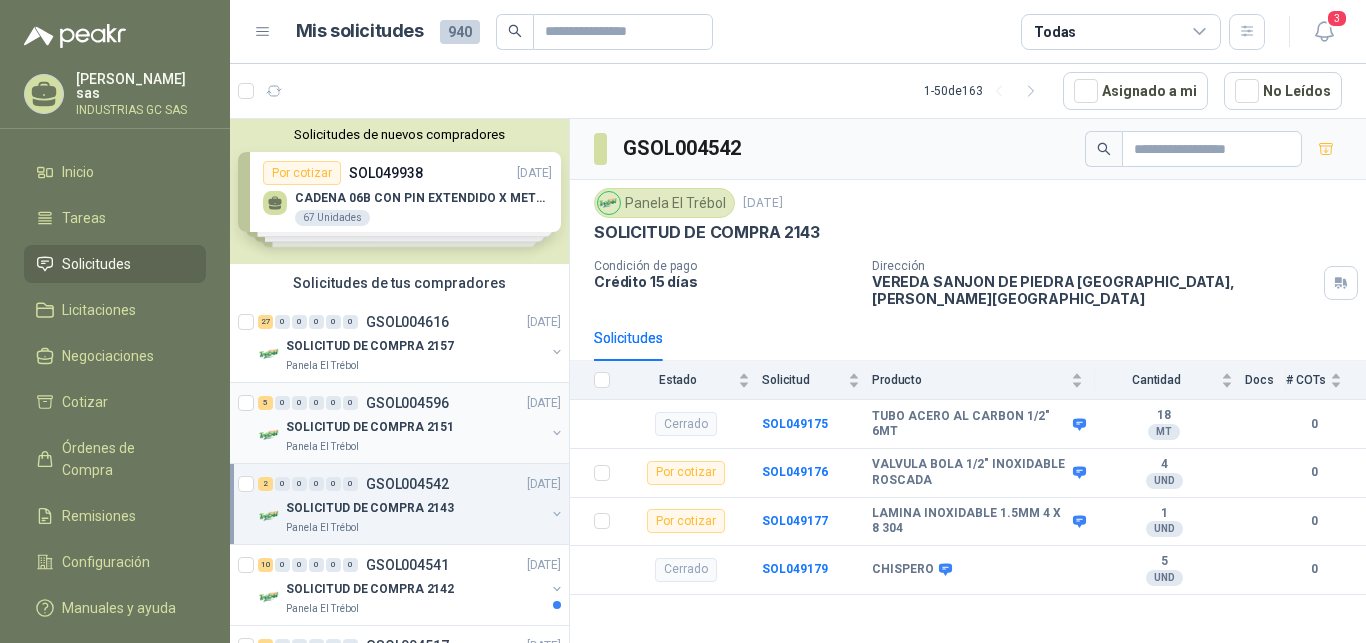 click on "SOLICITUD DE COMPRA 2151" at bounding box center (370, 427) 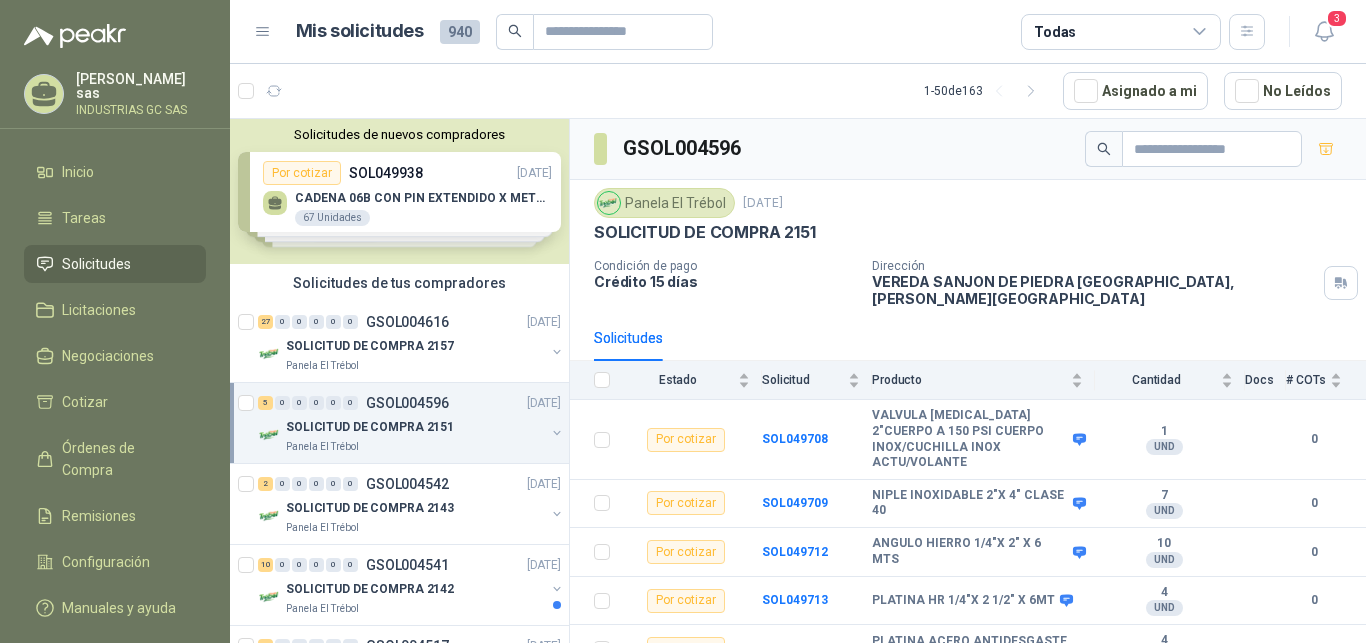 click on "Solicitudes de tus compradores" at bounding box center (399, 283) 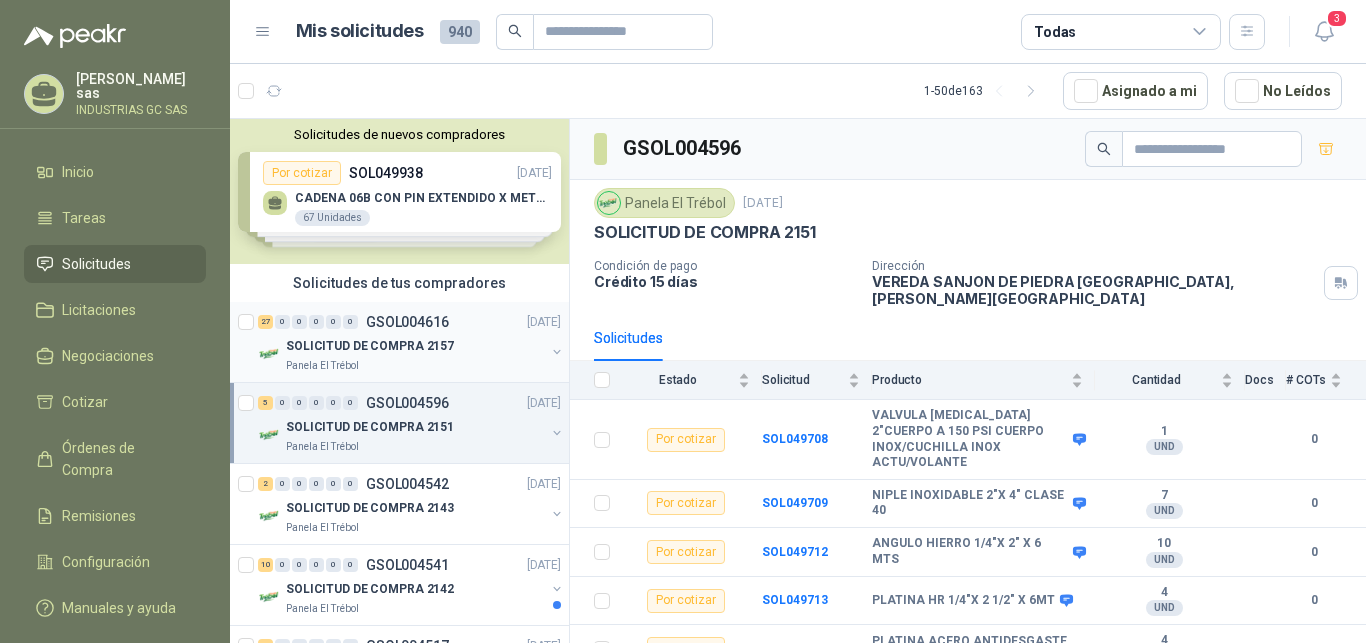 click on "GSOL004616" at bounding box center (407, 322) 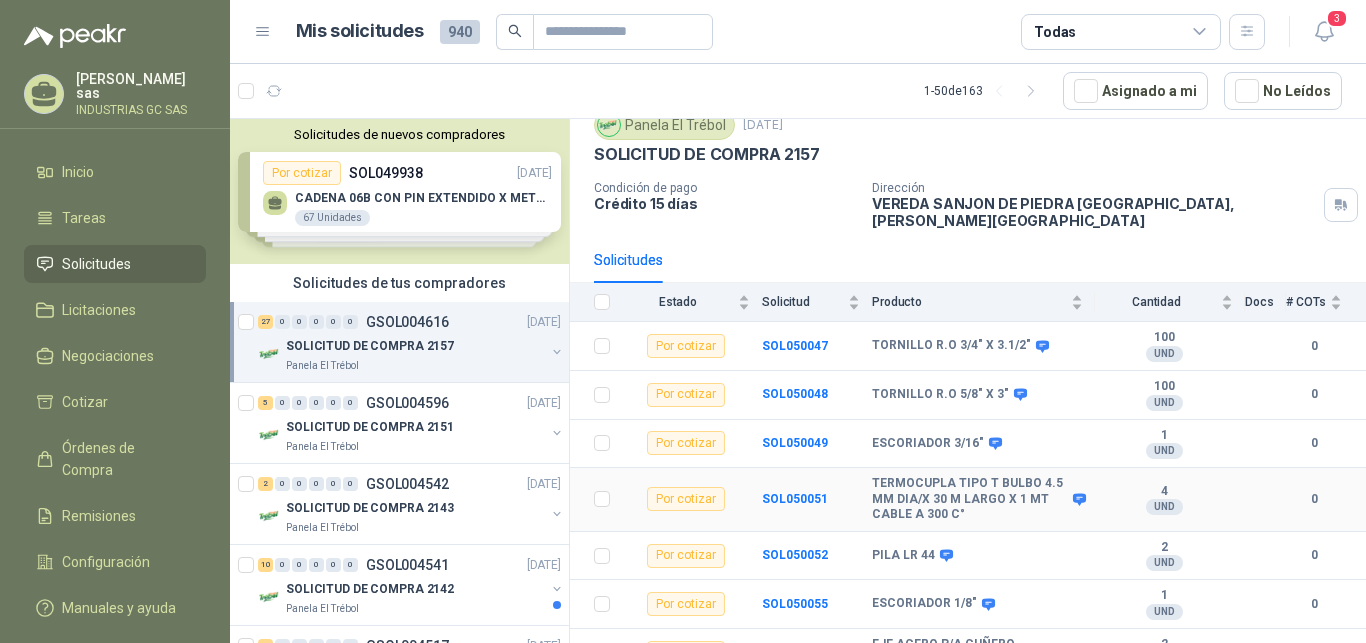 scroll, scrollTop: 204, scrollLeft: 0, axis: vertical 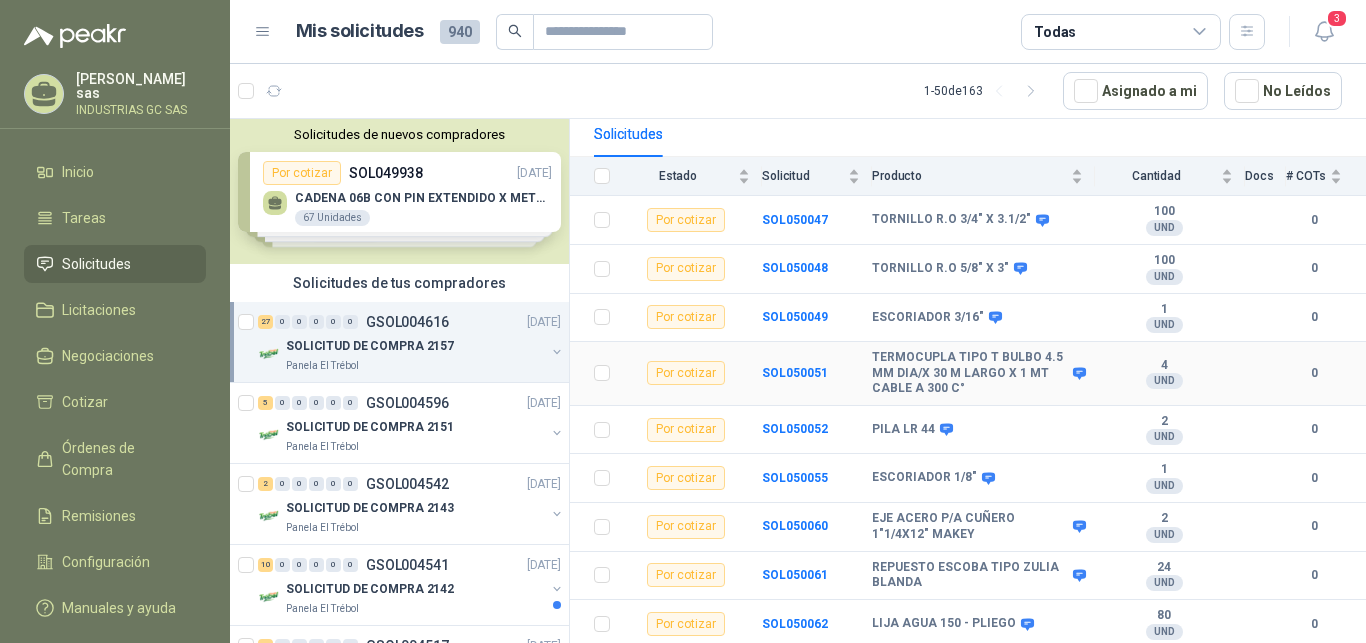 drag, startPoint x: 985, startPoint y: 375, endPoint x: 831, endPoint y: 354, distance: 155.42522 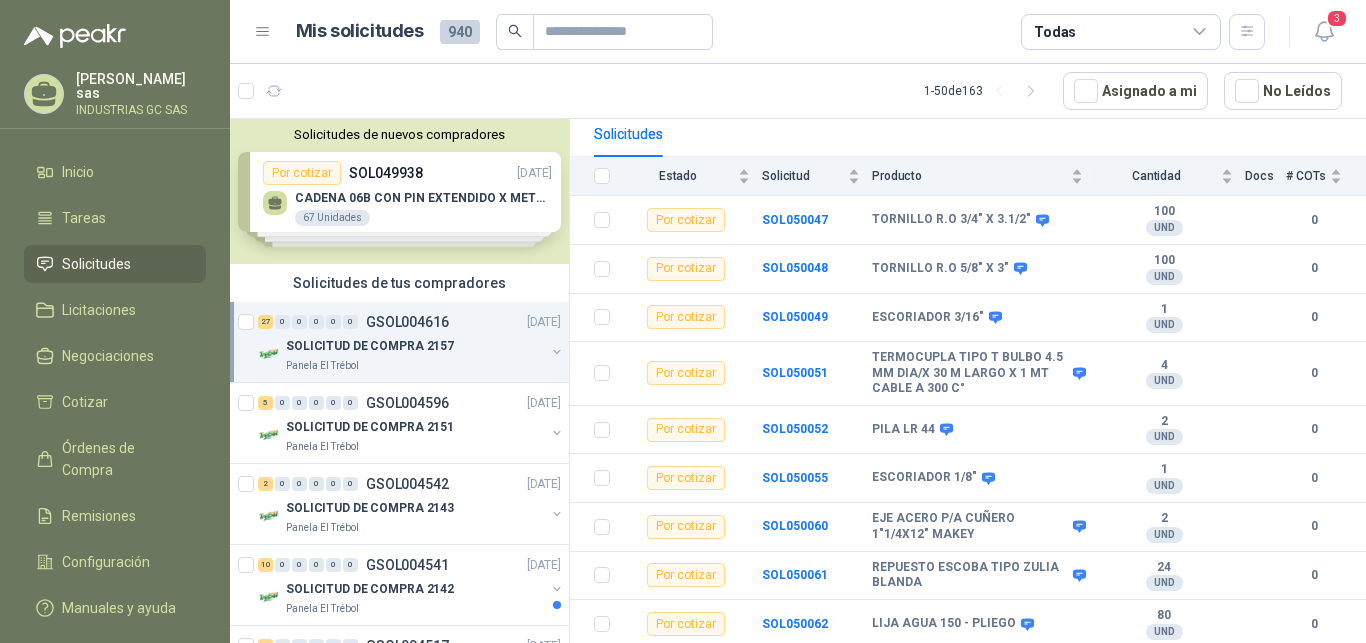 copy on "TERMOCUPLA TIPO T BULBO 4.5 MM DIA/X 30 M LARGO X 1 MT CABLE A 300 C°" 